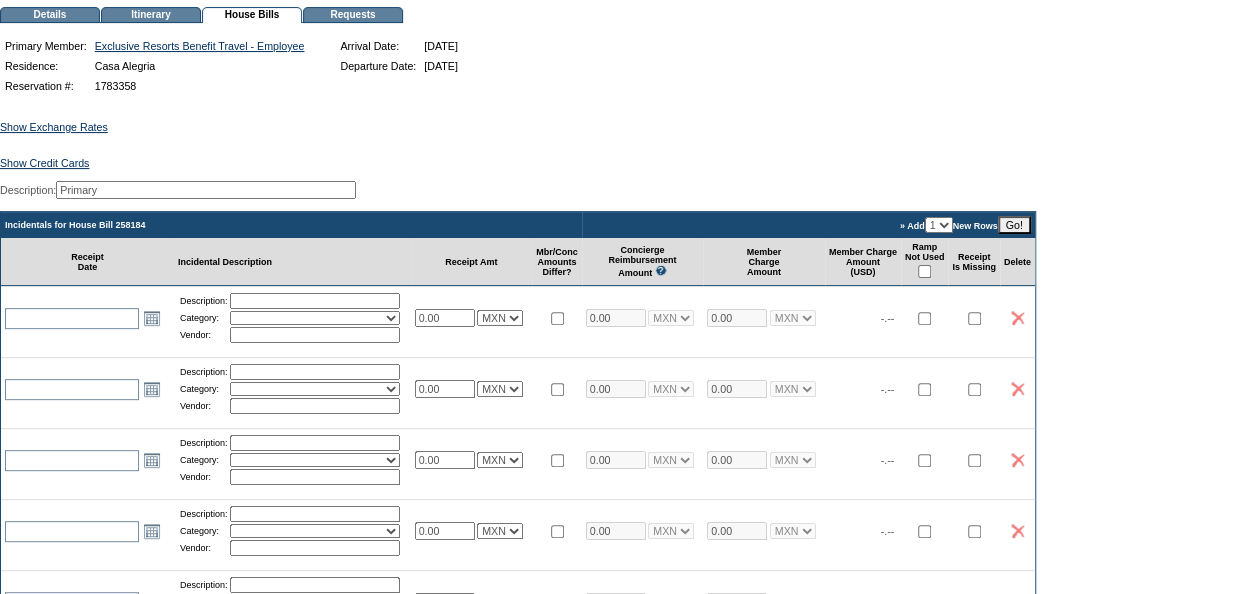 scroll, scrollTop: 200, scrollLeft: 0, axis: vertical 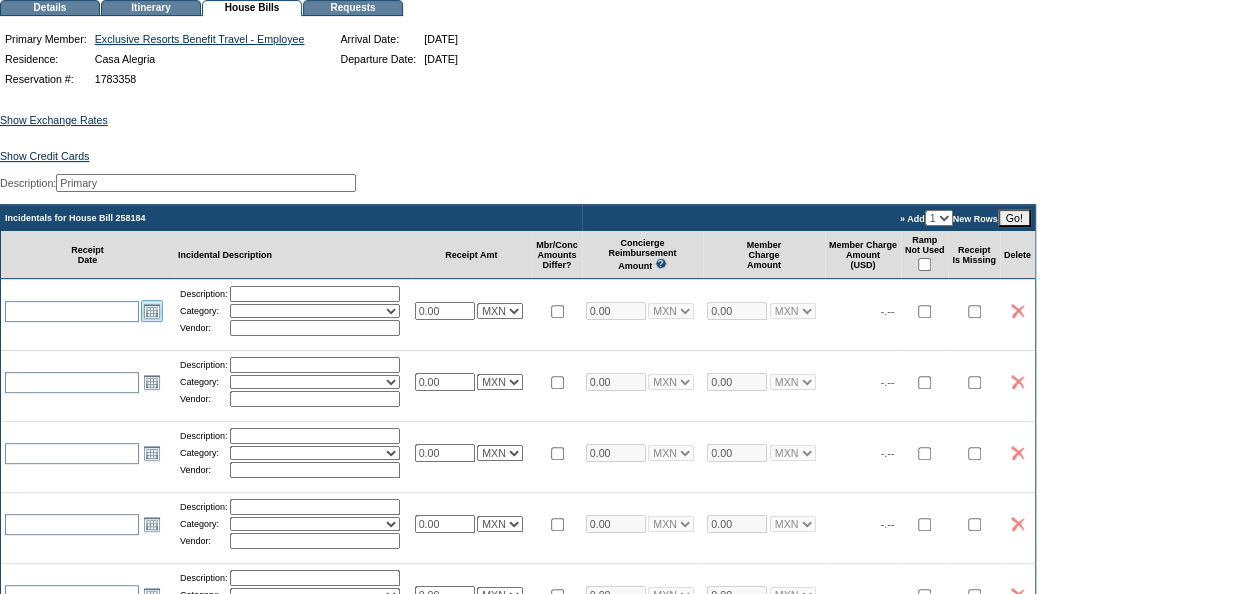 click on "Open the calendar popup." at bounding box center (152, 311) 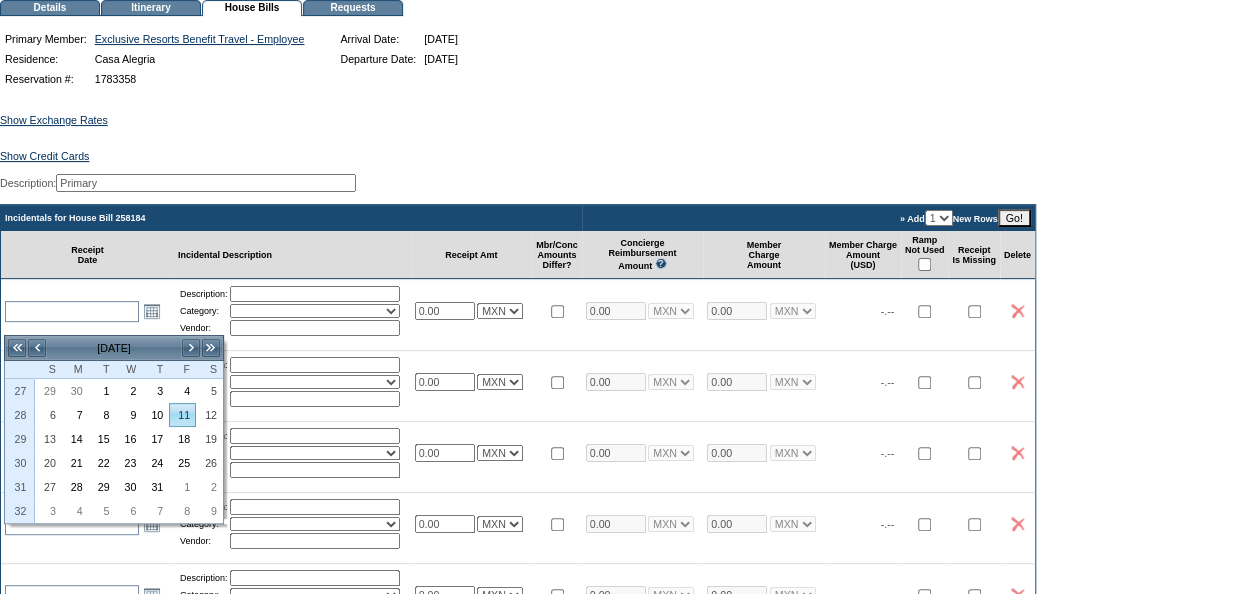 click on "11" at bounding box center [182, 415] 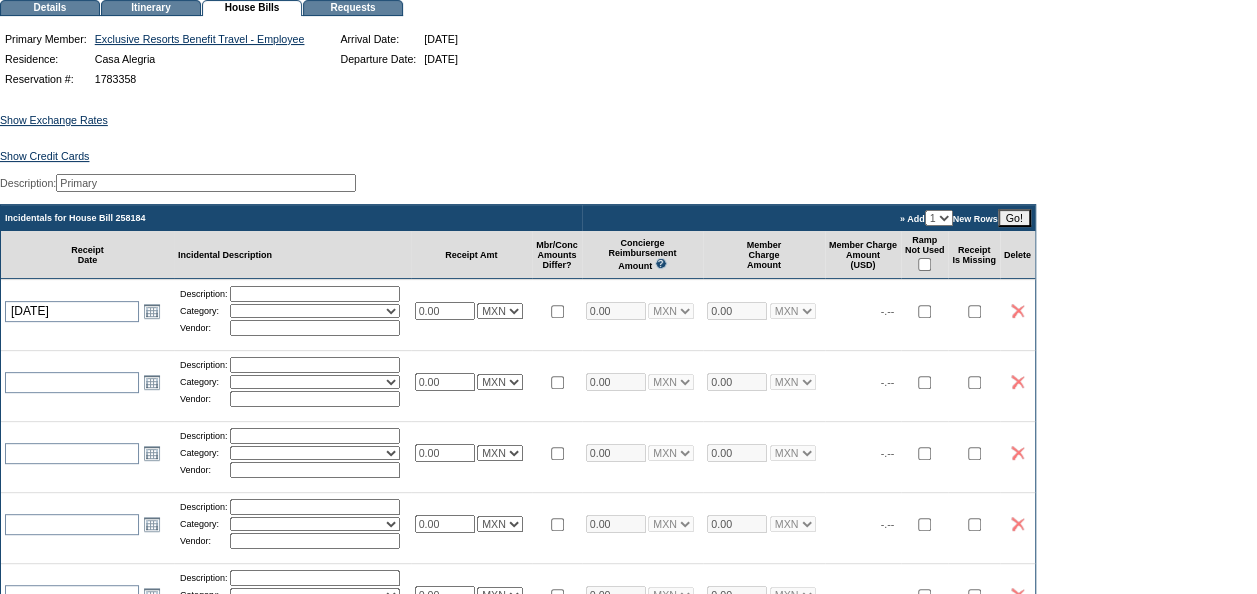 click at bounding box center (315, 294) 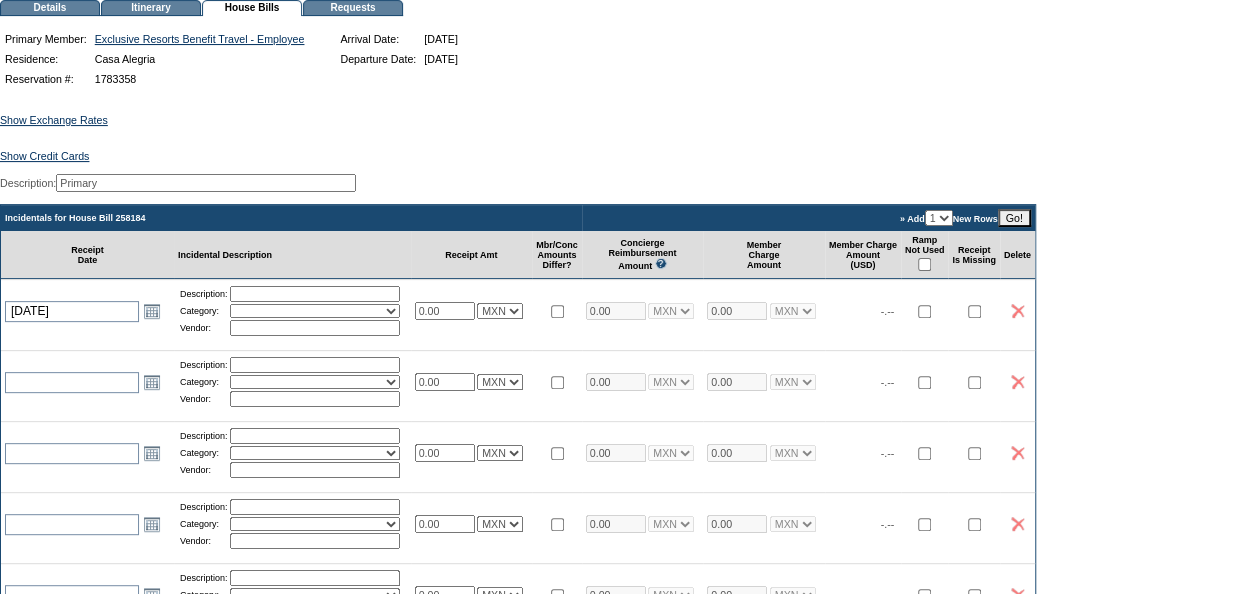 type on "Beach Club (40421)" 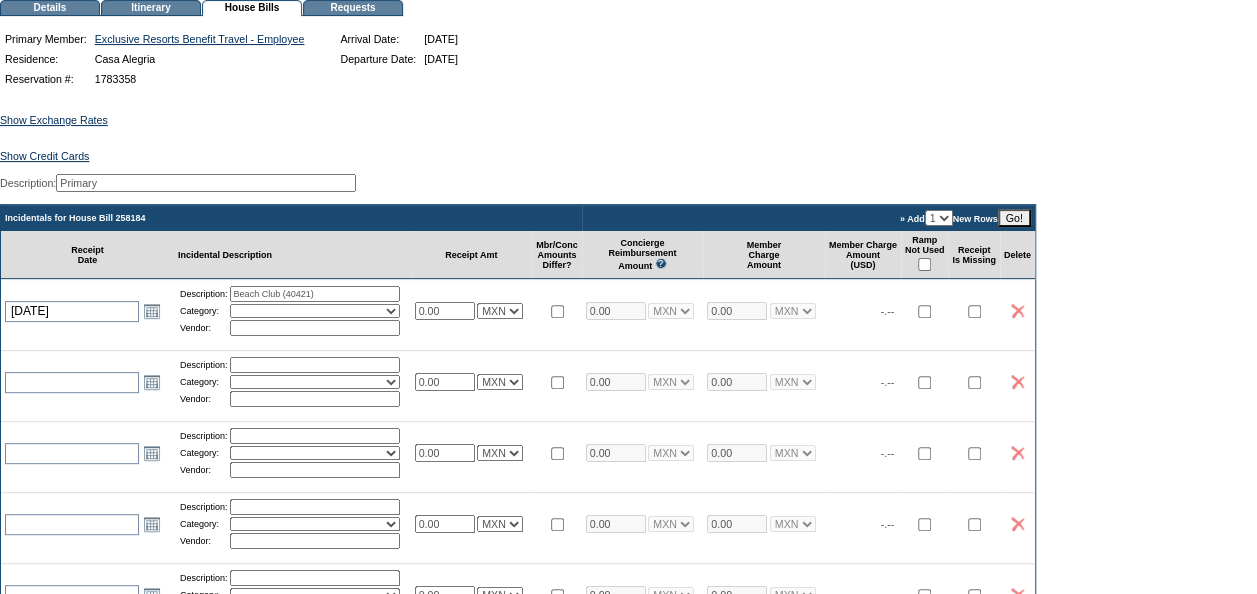type on "Beach Club Real del Mar." 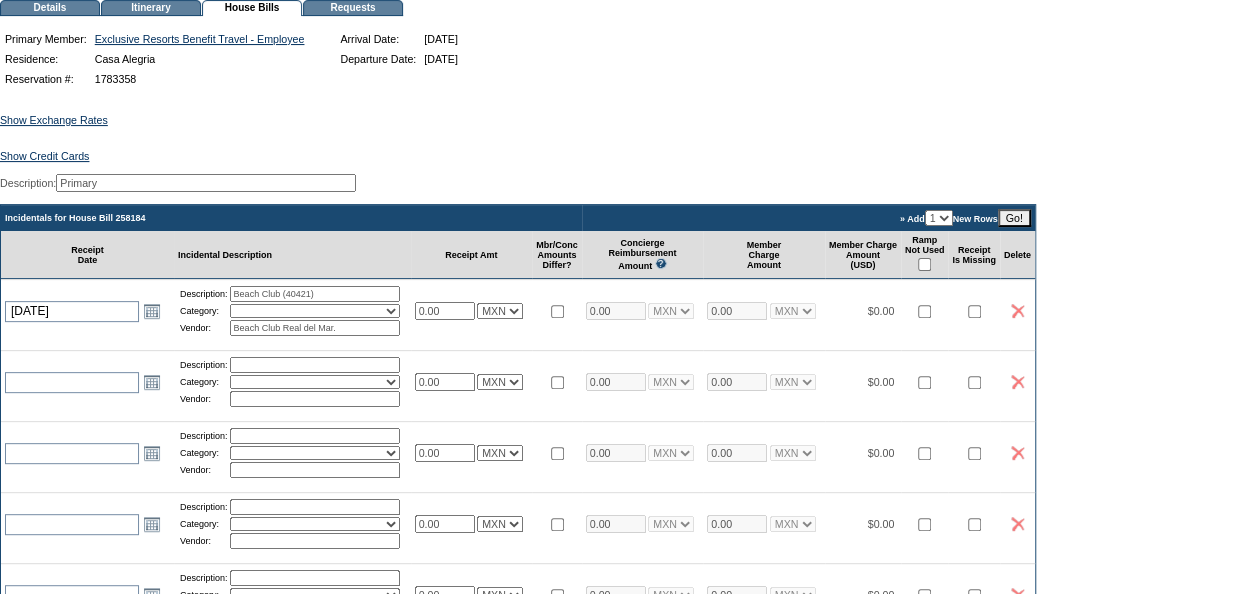 select on "7" 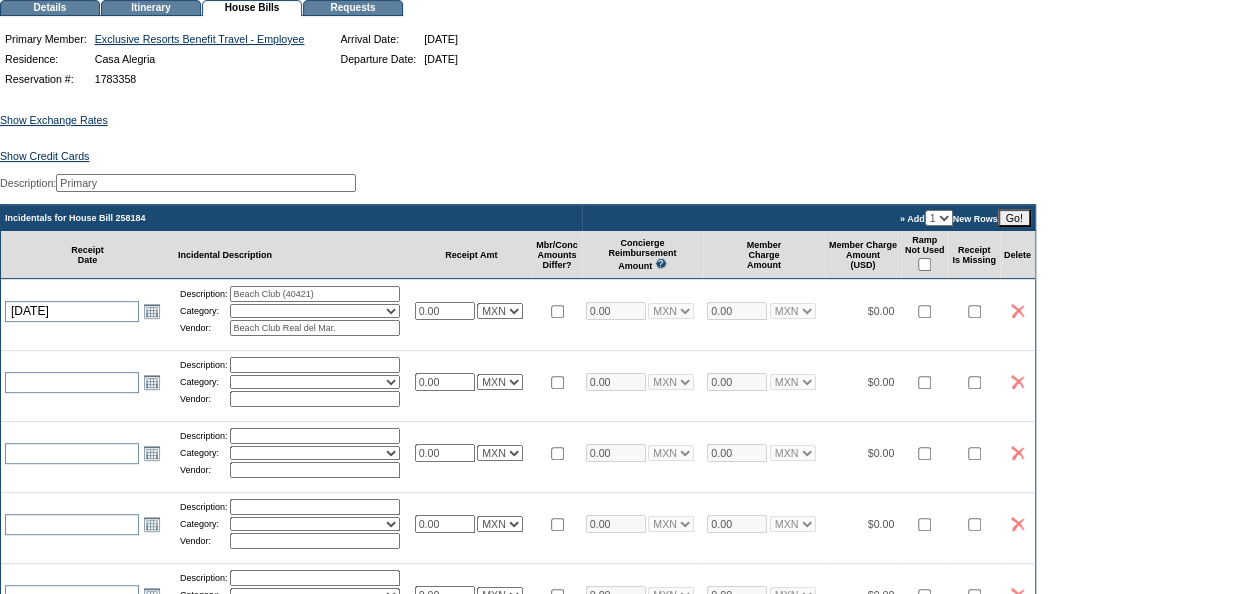 select on "7" 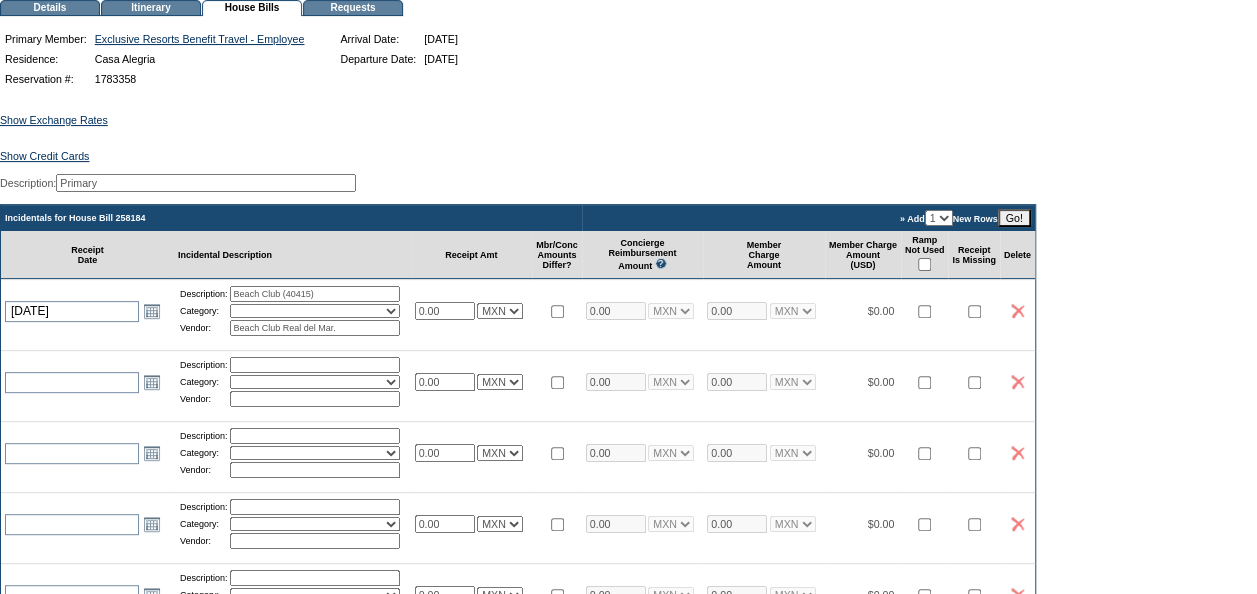 type on "Beach Club (40415)" 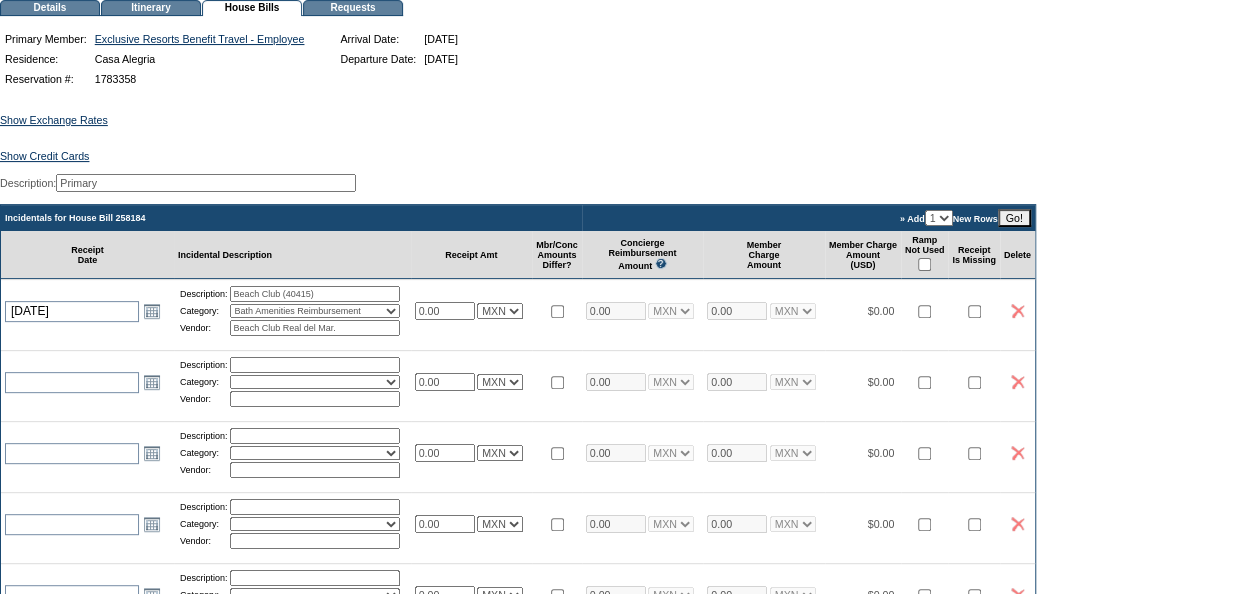 select on "4" 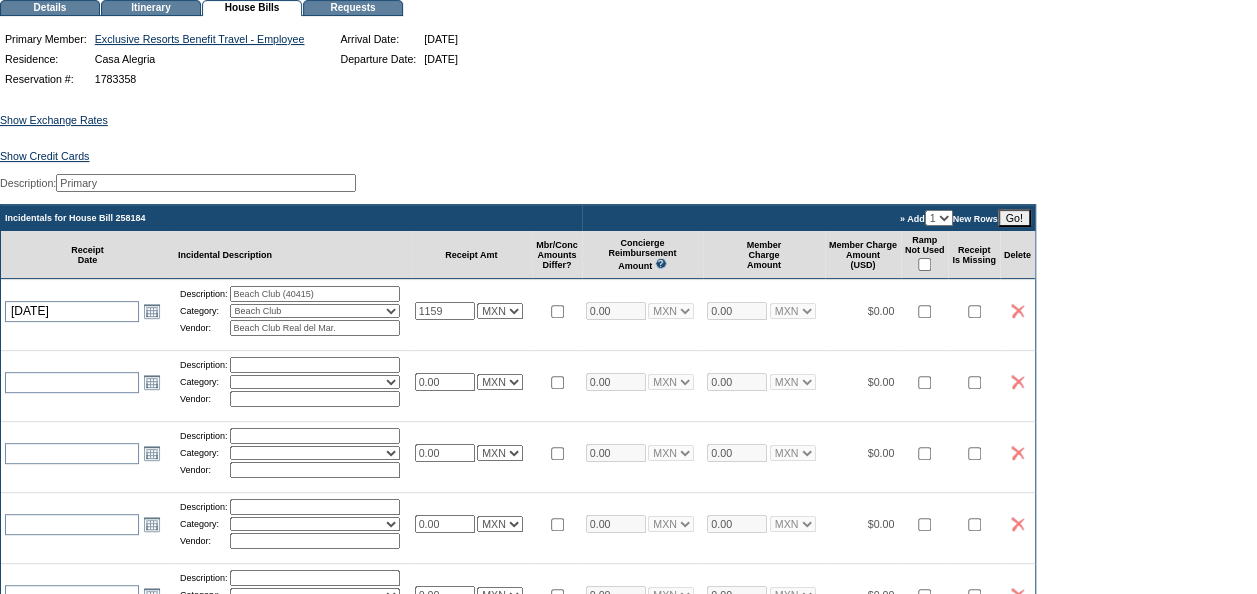 type on "1159.00" 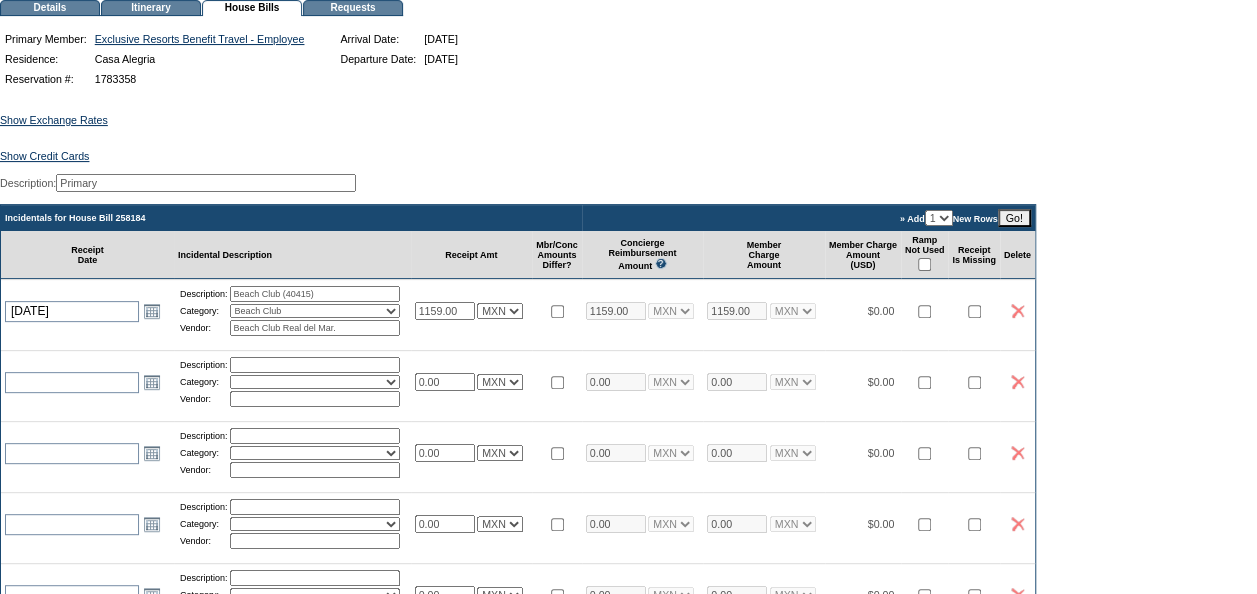 click on "Show Exchange Rates
Exchange Rates for [DATE]
Currency
Rate To USD
Rate From USD
Euro
1 EUR = 1.17 USD
1 USD = 0.86 EUR
Canadian Dollars
1 CAD = 0.73 USD
1 USD = 1.37 CAD
United Kingdom Pounds
1 GBP = 1.35 USD
1 USD = 0.74 GBP
Costa Rica Colon
1 CRC = 0. USD
1 USD = 5 CRC
Mexican Pesos
1 MXN = 0.05 USD
1 USD = 18.69 MXN
Cayman Island Dollar
1 KYD = 1.2 USD
1 USD = 0.83 KYD
Show Credit Cards
Member:
Reservation Cards for Reservation #1783358
Exclusive Resorts Benefit Travel - Employee (Primary)
Exclusive Resorts Benefit Travel - Partner
Available Cards" at bounding box center [628, 524] 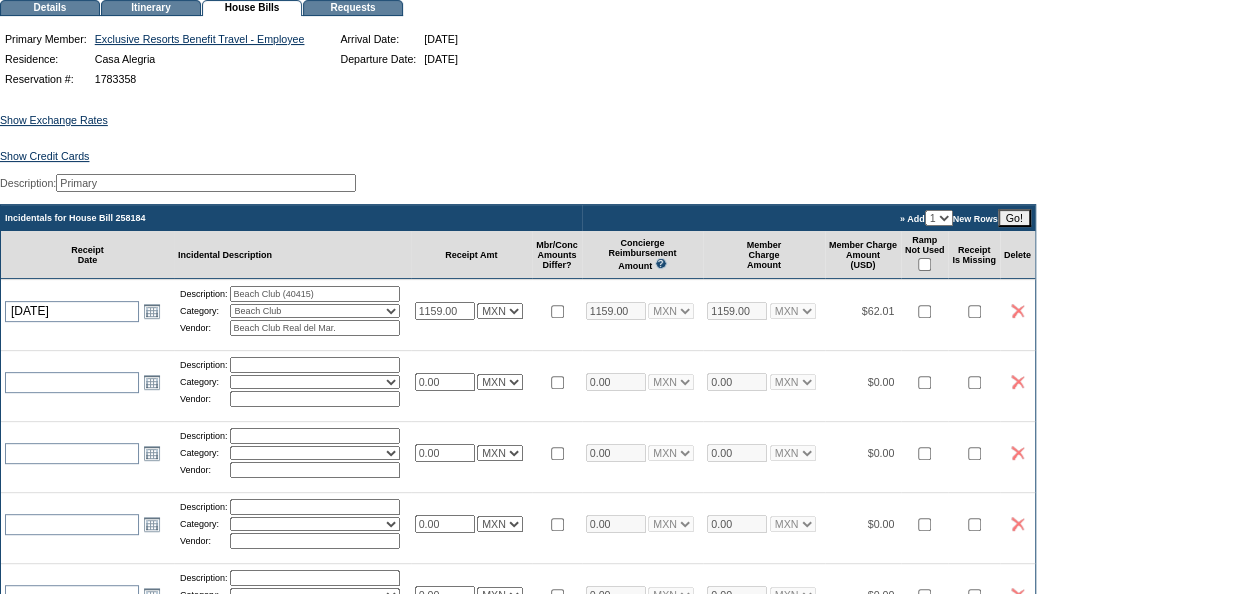 click at bounding box center (924, 264) 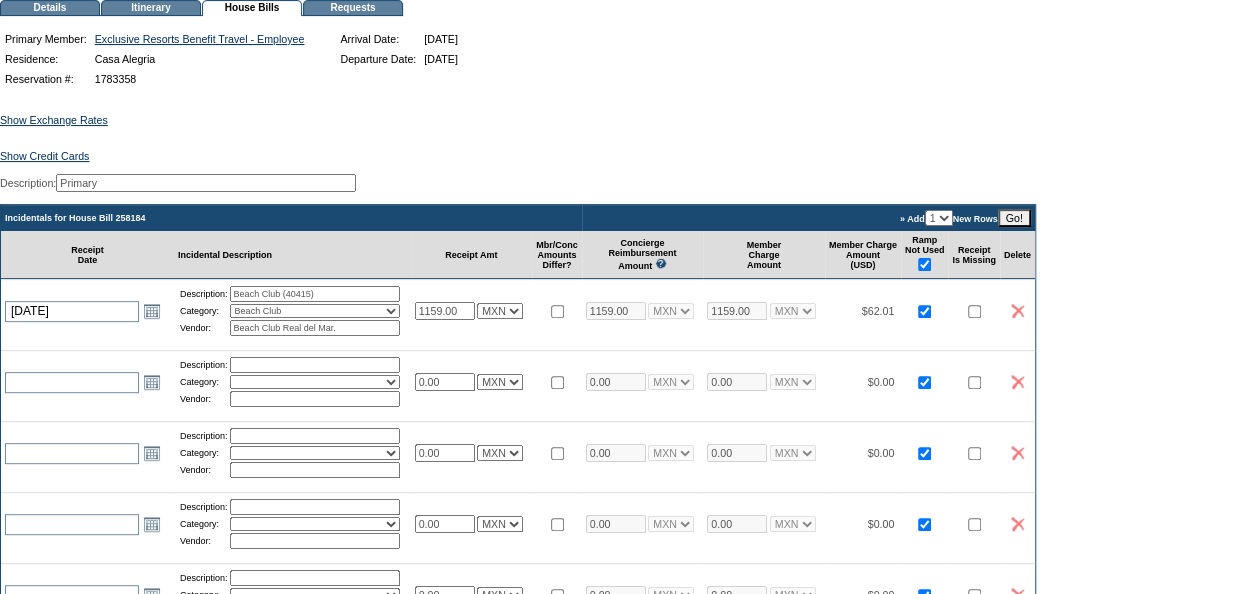 checkbox on "true" 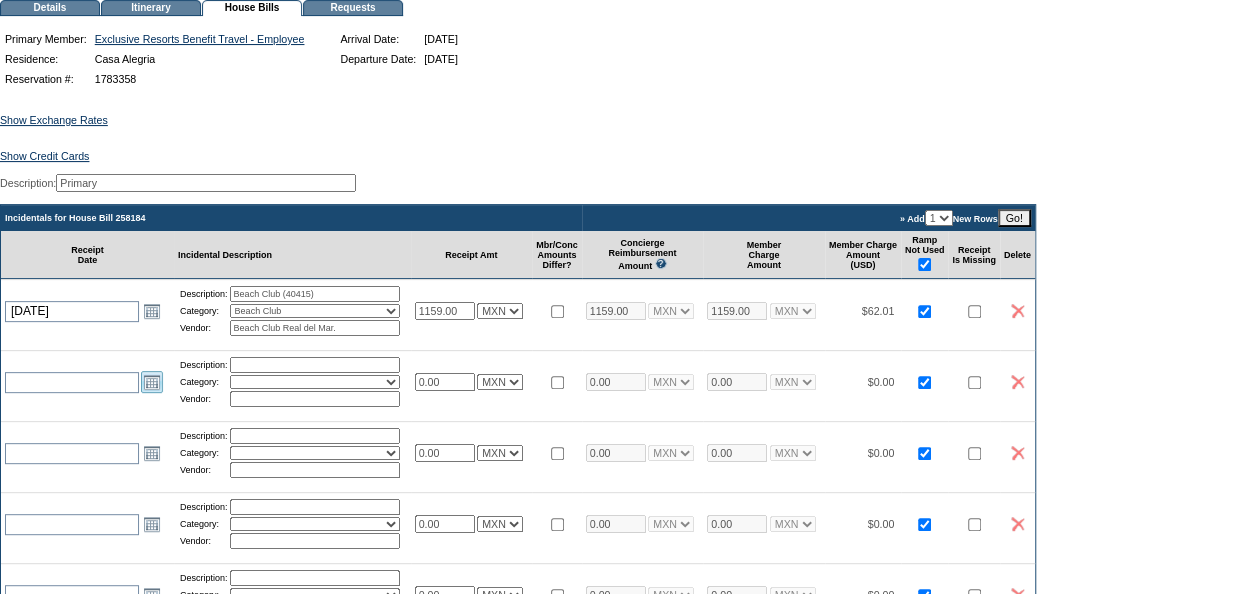 click on "Open the calendar popup." at bounding box center [152, 382] 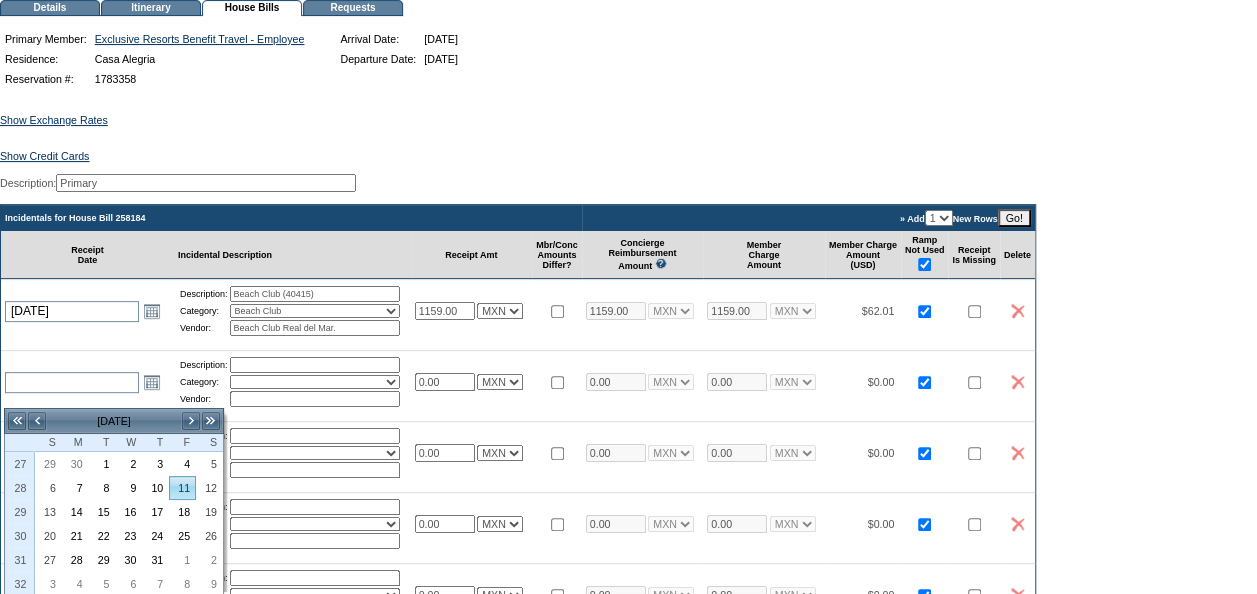 click on "11" at bounding box center [182, 488] 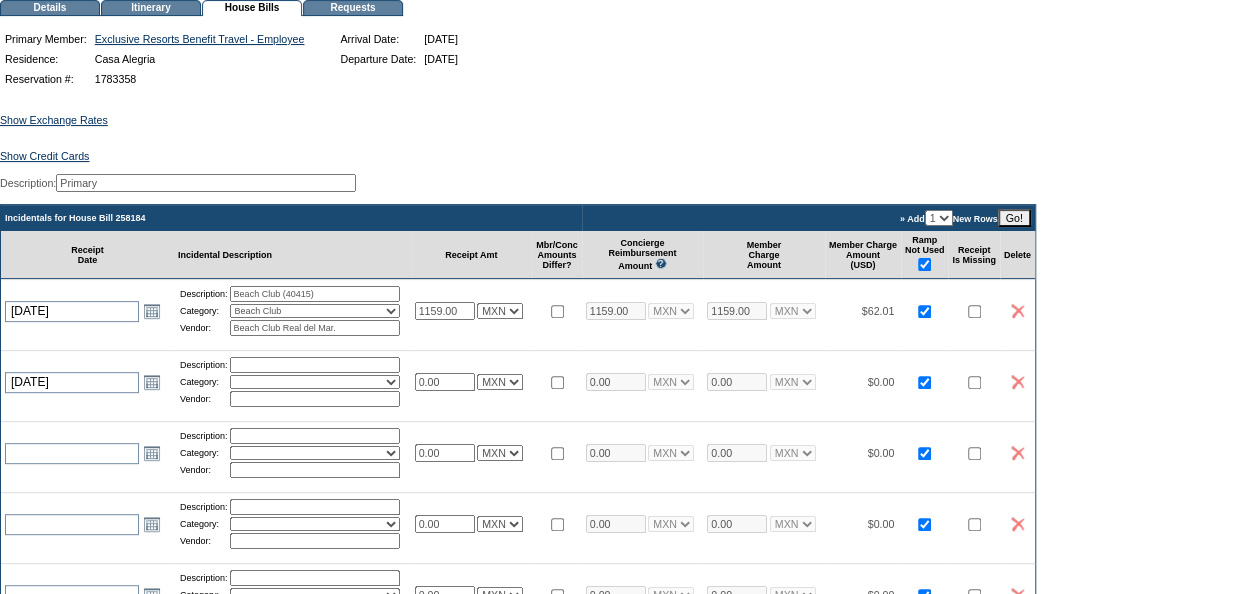 click at bounding box center (315, 365) 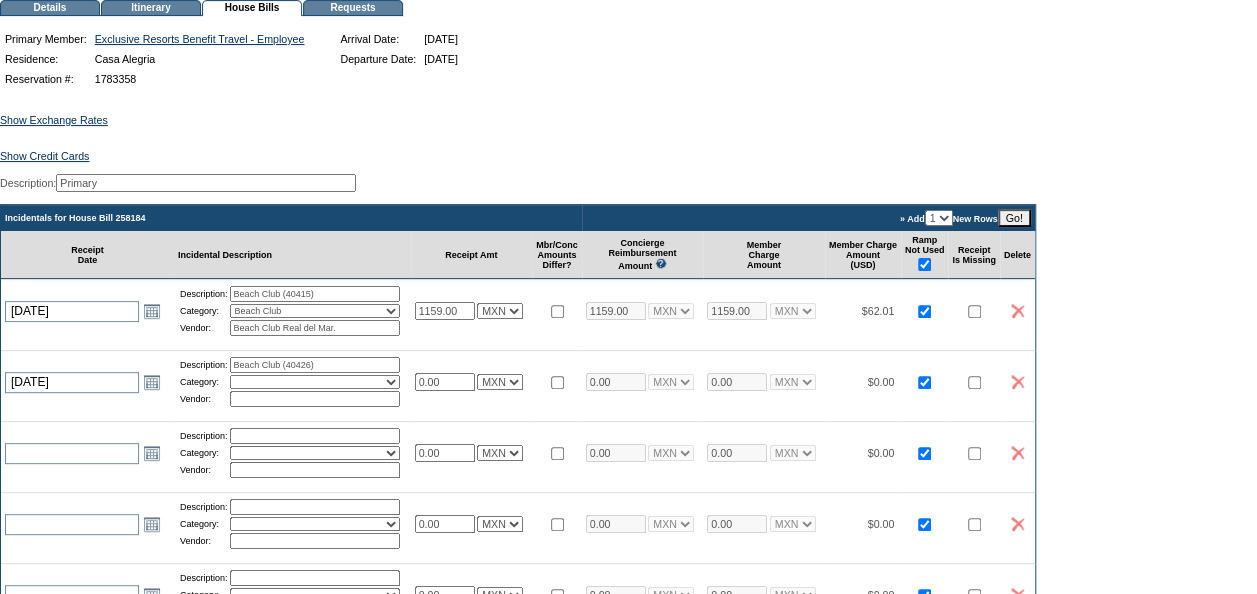 type on "Beach Club (40426)" 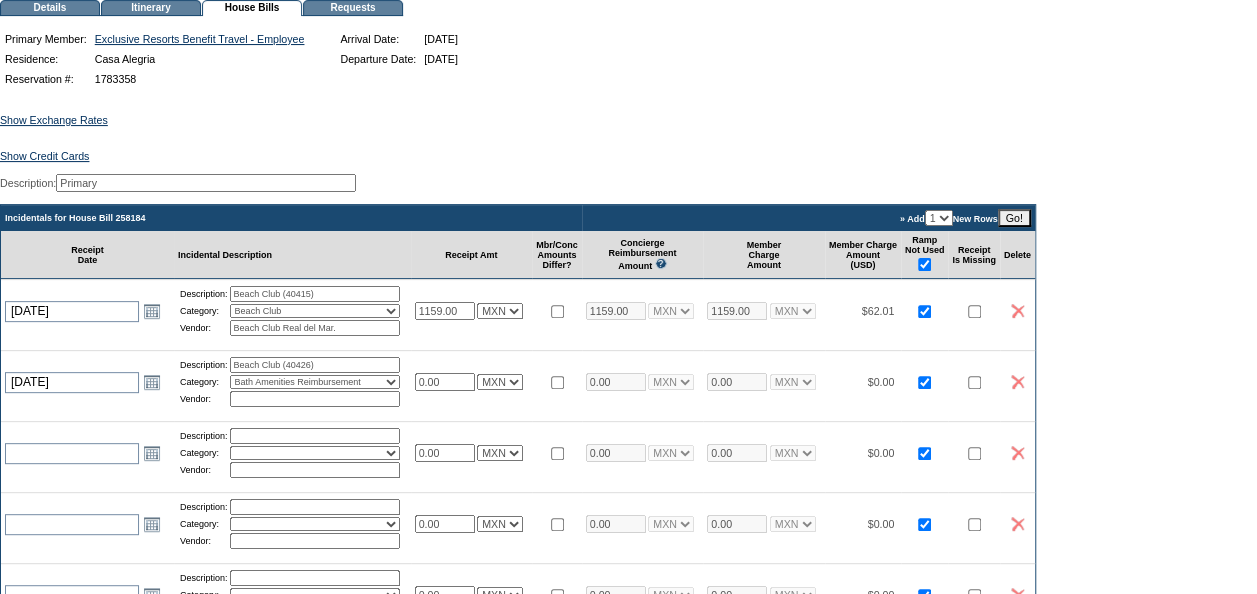 select on "4" 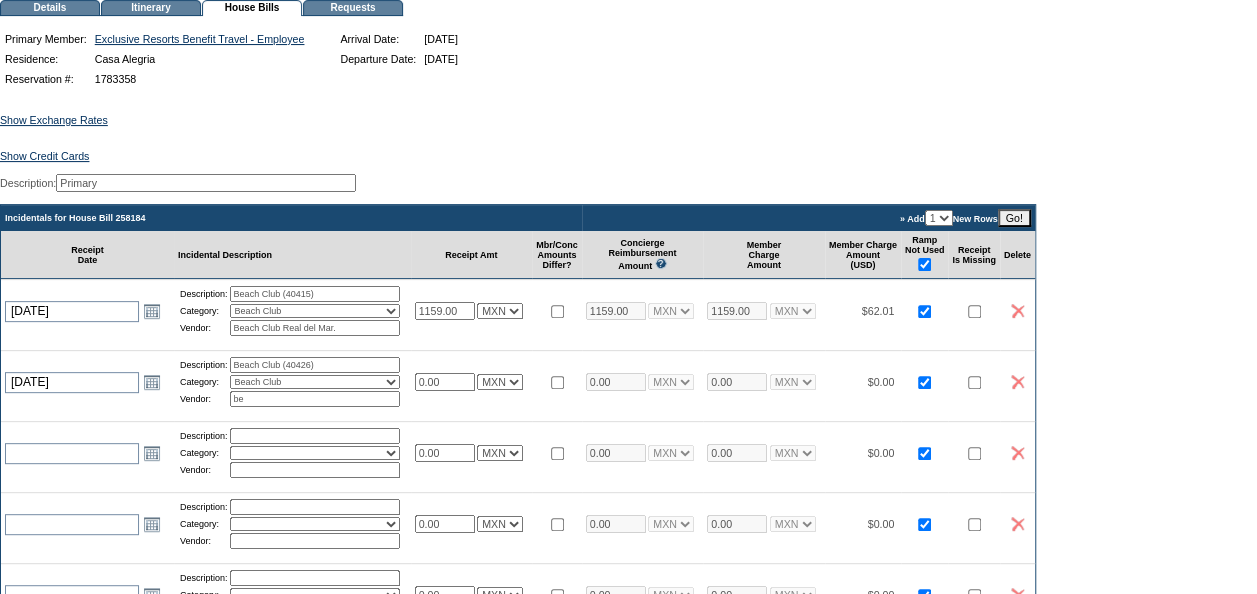 type on "Beach Club Real del Mar." 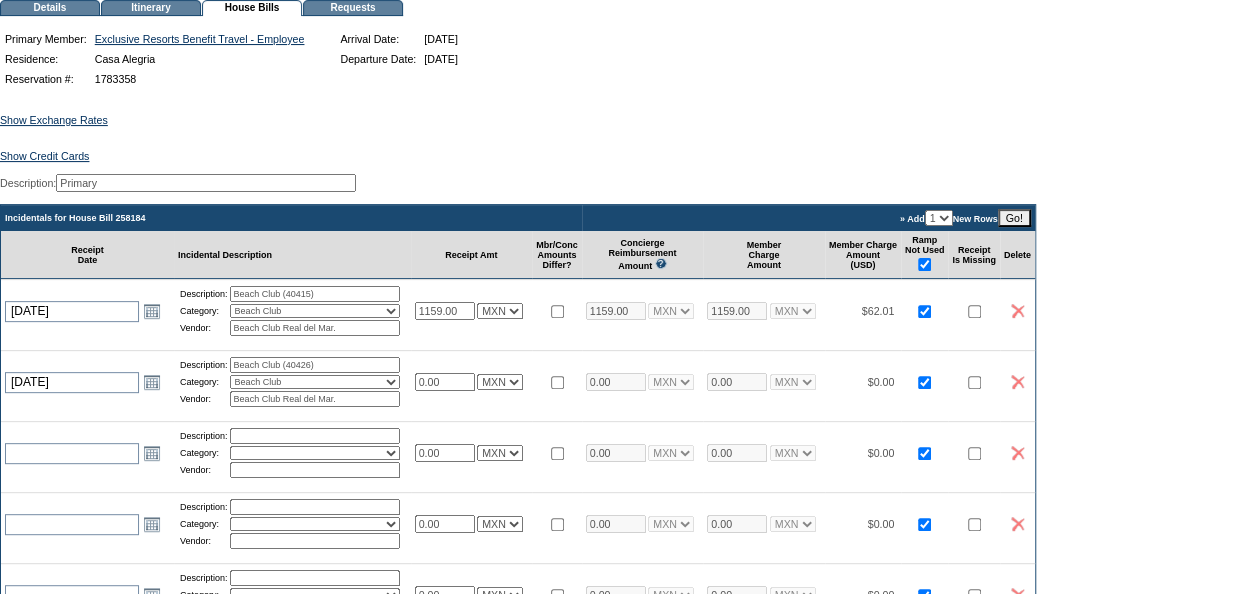 drag, startPoint x: 462, startPoint y: 400, endPoint x: 330, endPoint y: 400, distance: 132 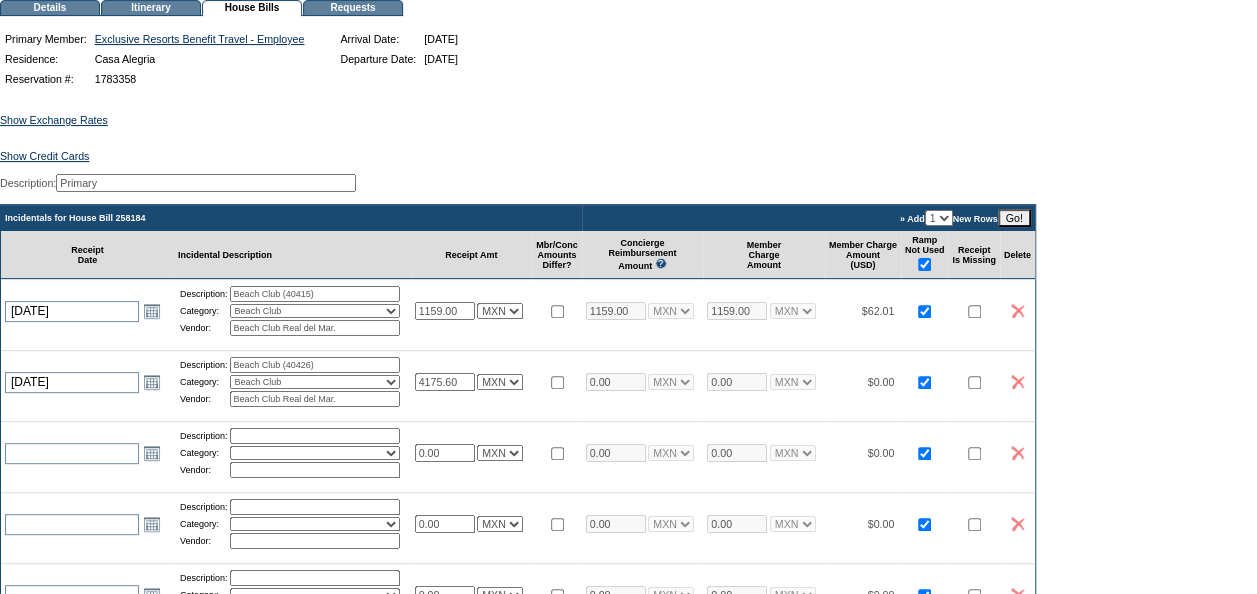 type on "4175.60" 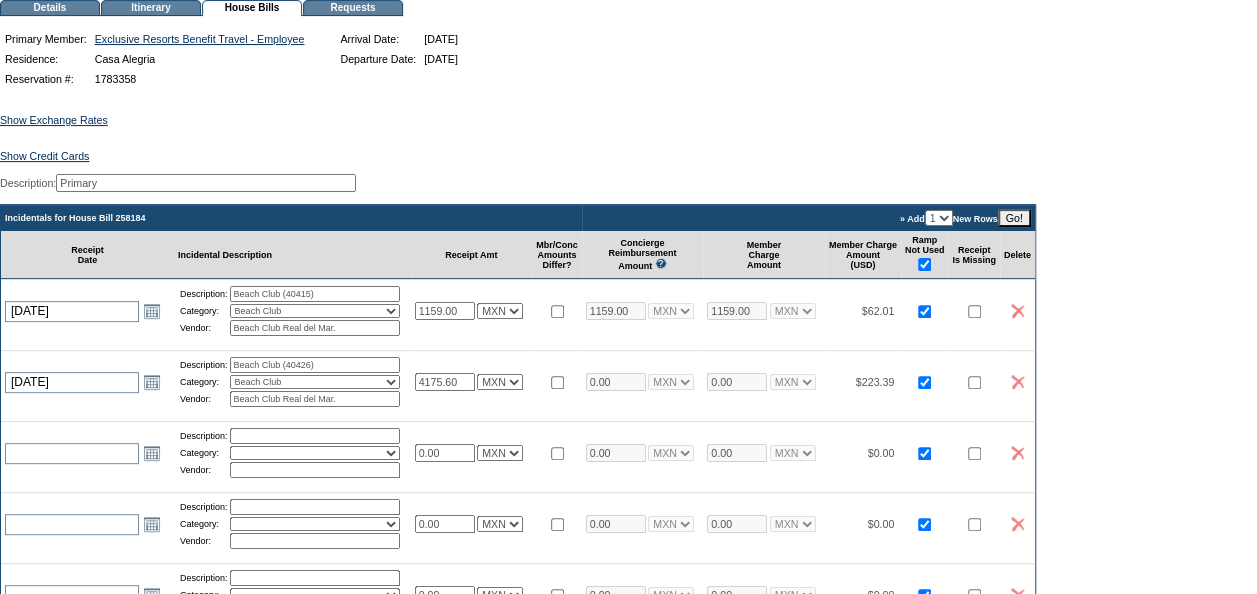type on "4175.60" 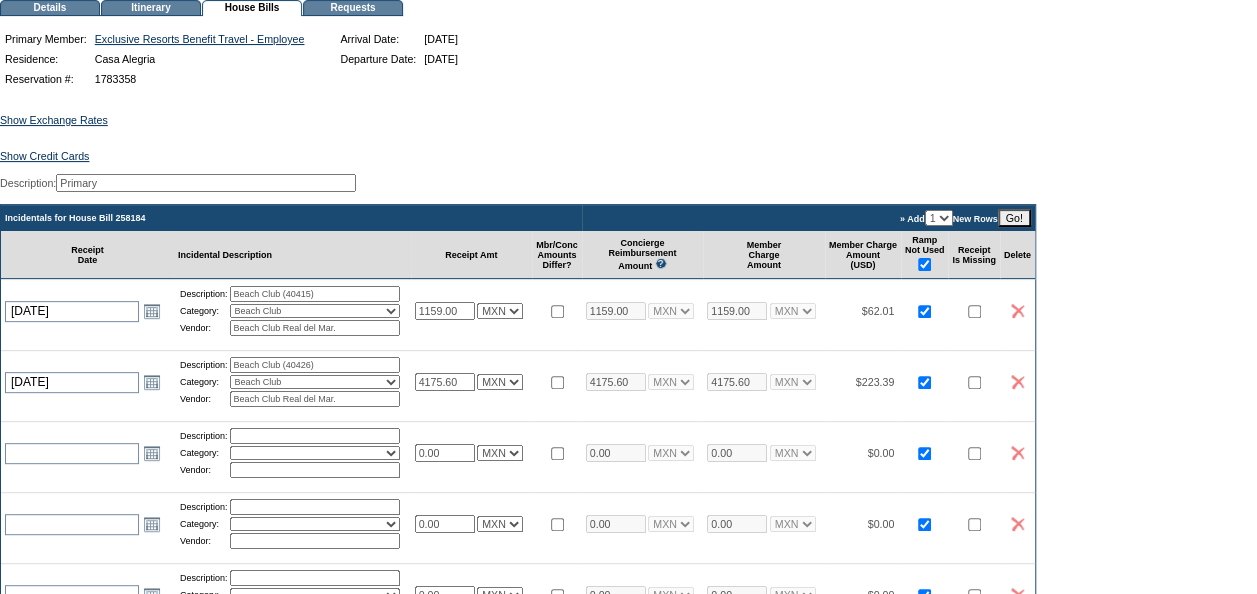 click on "Show Exchange Rates
Exchange Rates for [DATE]
Currency
Rate To USD
Rate From USD
Euro
1 EUR = 1.17 USD
1 USD = 0.86 EUR
Canadian Dollars
1 CAD = 0.73 USD
1 USD = 1.37 CAD
United Kingdom Pounds
1 GBP = 1.35 USD
1 USD = 0.74 GBP
Costa Rica Colon
1 CRC = 0. USD
1 USD = 5 CRC
Mexican Pesos
1 MXN = 0.05 USD
1 USD = 18.69 MXN
Cayman Island Dollar
1 KYD = 1.2 USD
1 USD = 0.83 KYD
Show Credit Cards
Member:
Reservation Cards for Reservation #1783358
Exclusive Resorts Benefit Travel - Employee (Primary)
Exclusive Resorts Benefit Travel - Partner
Available Cards" at bounding box center (628, 524) 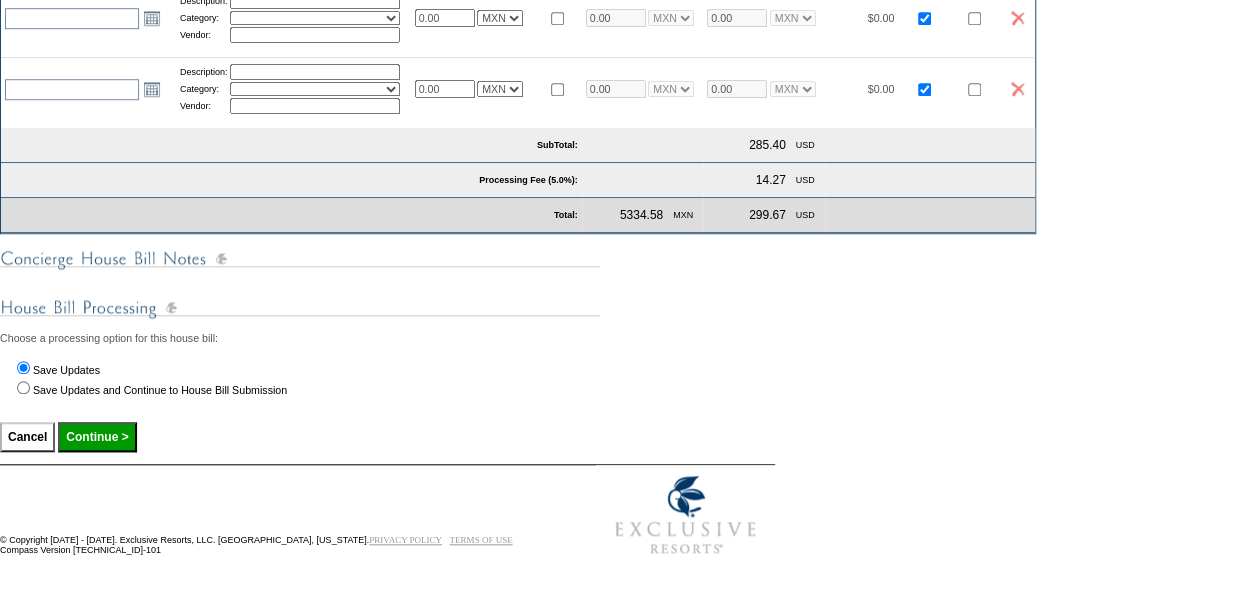 scroll, scrollTop: 736, scrollLeft: 0, axis: vertical 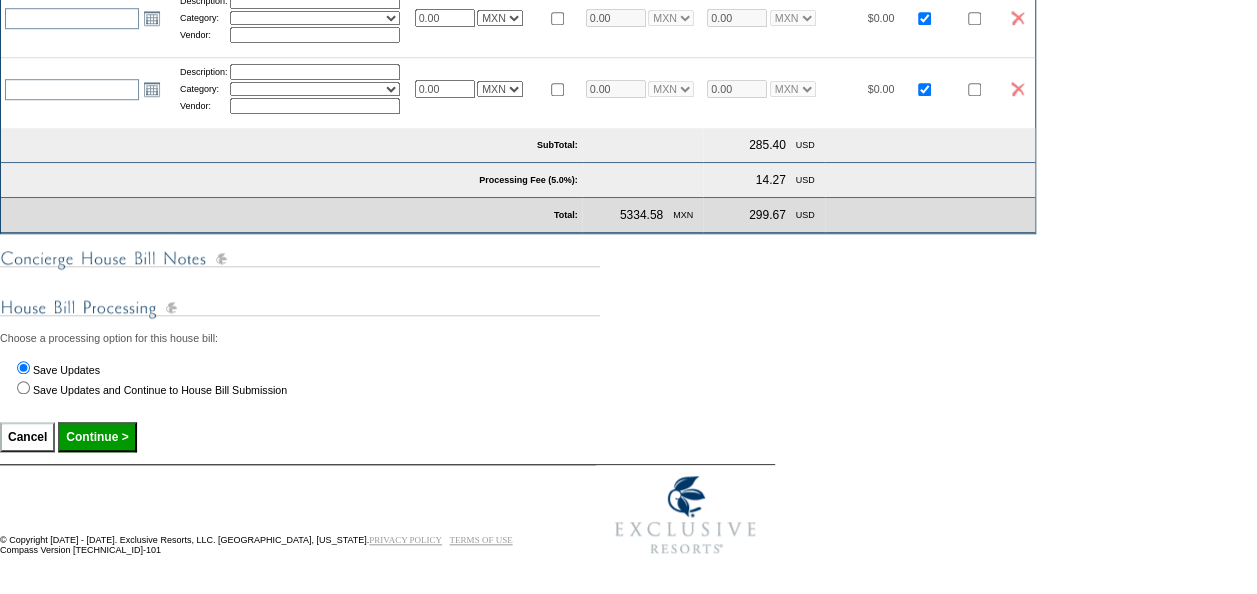 click on "Continue >" at bounding box center [97, 437] 